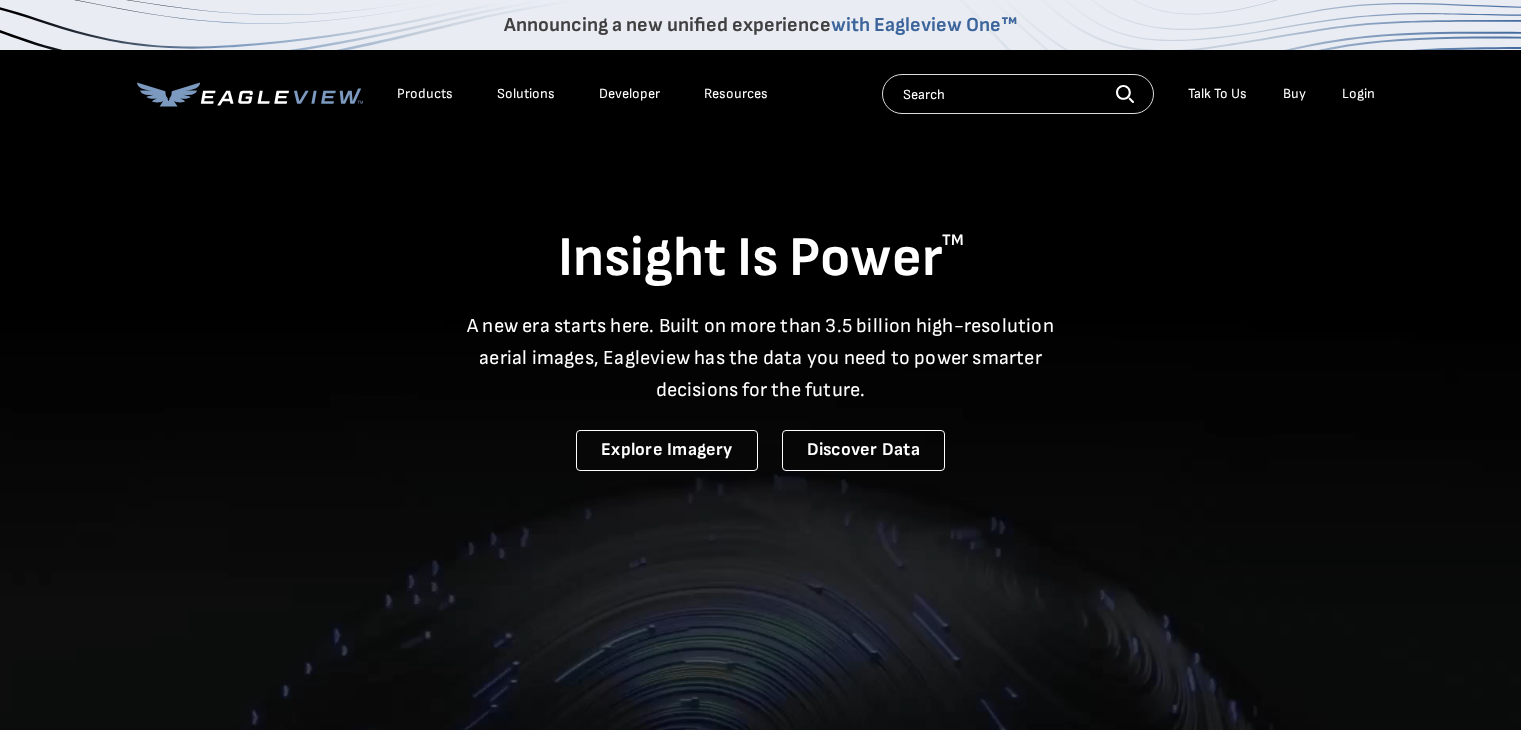 scroll, scrollTop: 0, scrollLeft: 0, axis: both 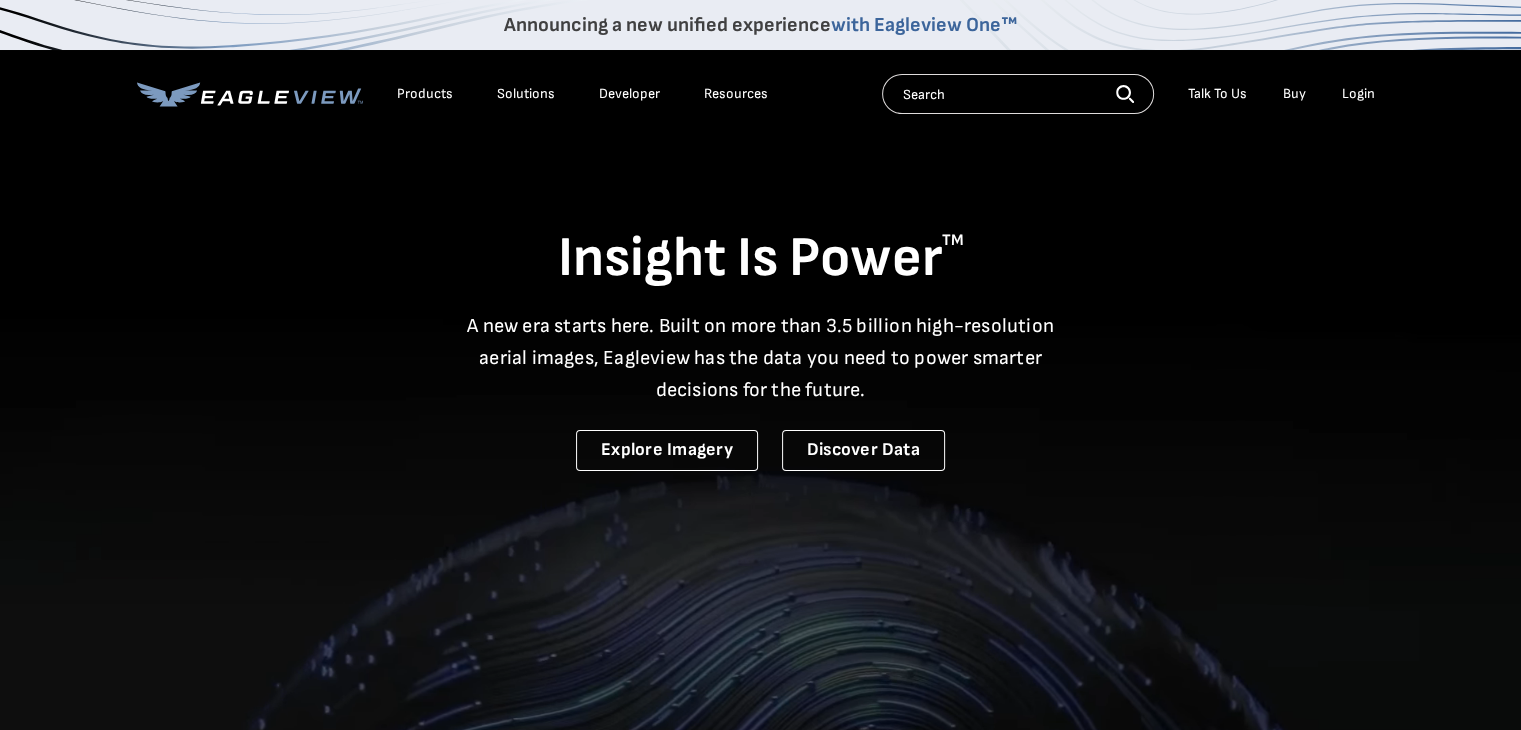 click on "Login" at bounding box center (1358, 94) 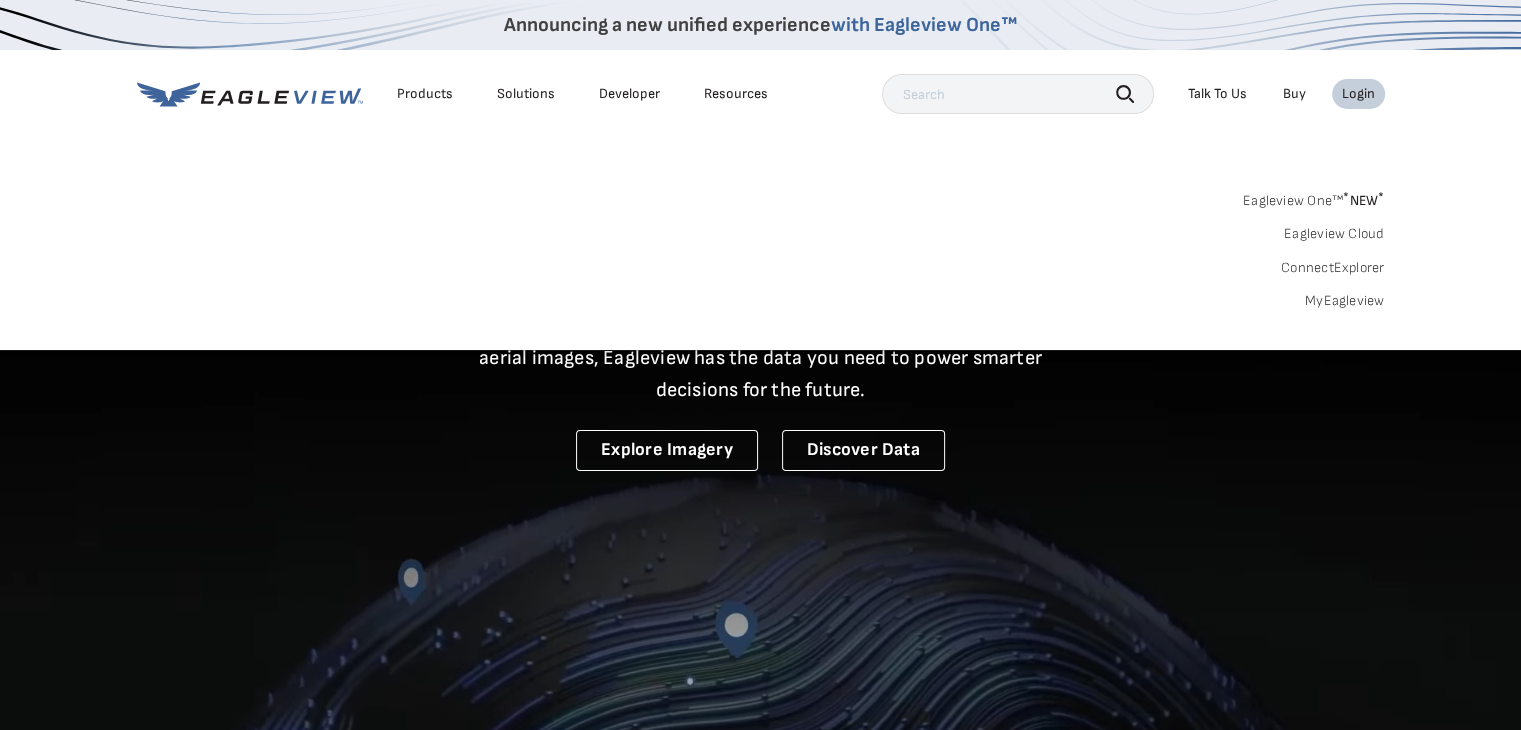 click on "Login" at bounding box center [1358, 94] 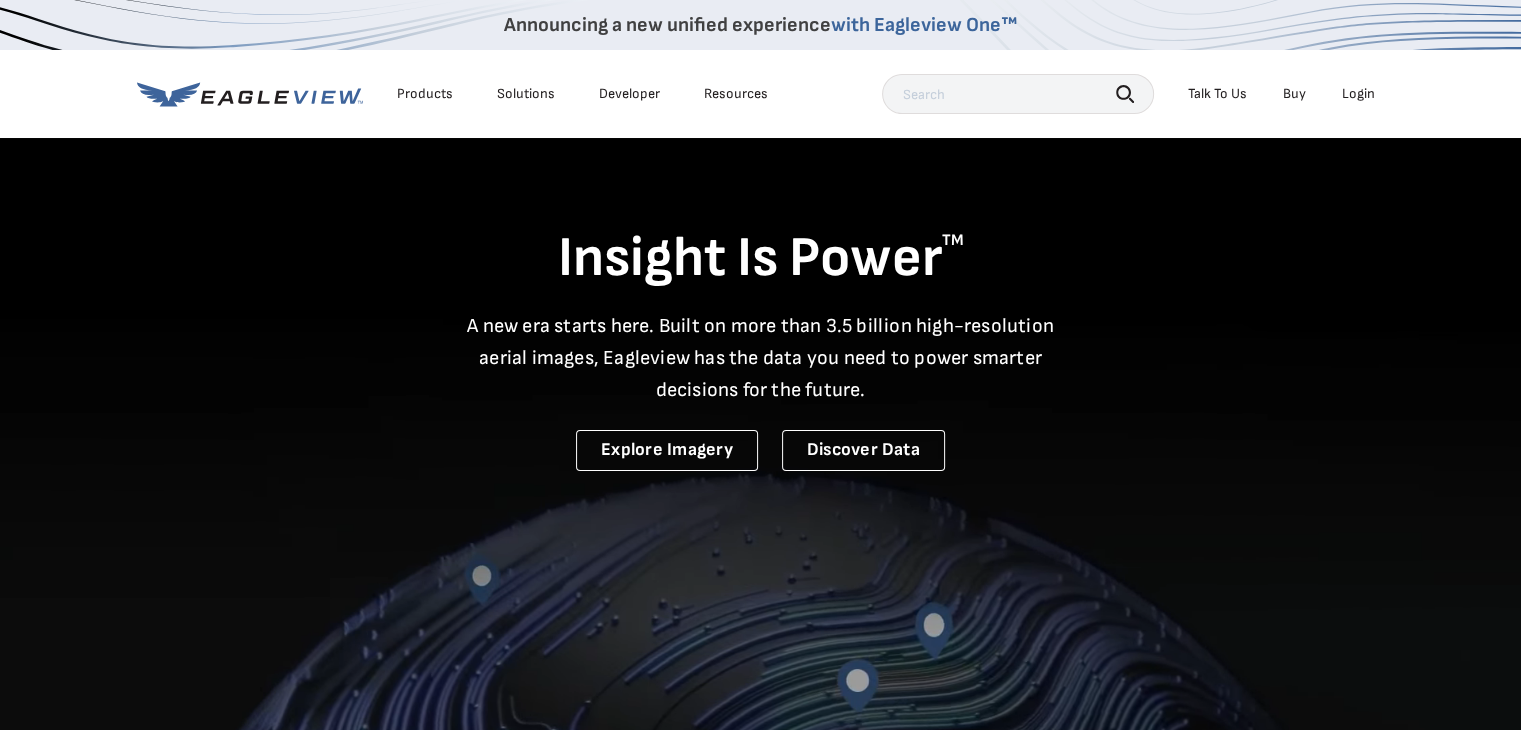 click on "Products
Solutions
Developer
Resources
Search
Talk To Us
Buy
Login" at bounding box center (761, 94) 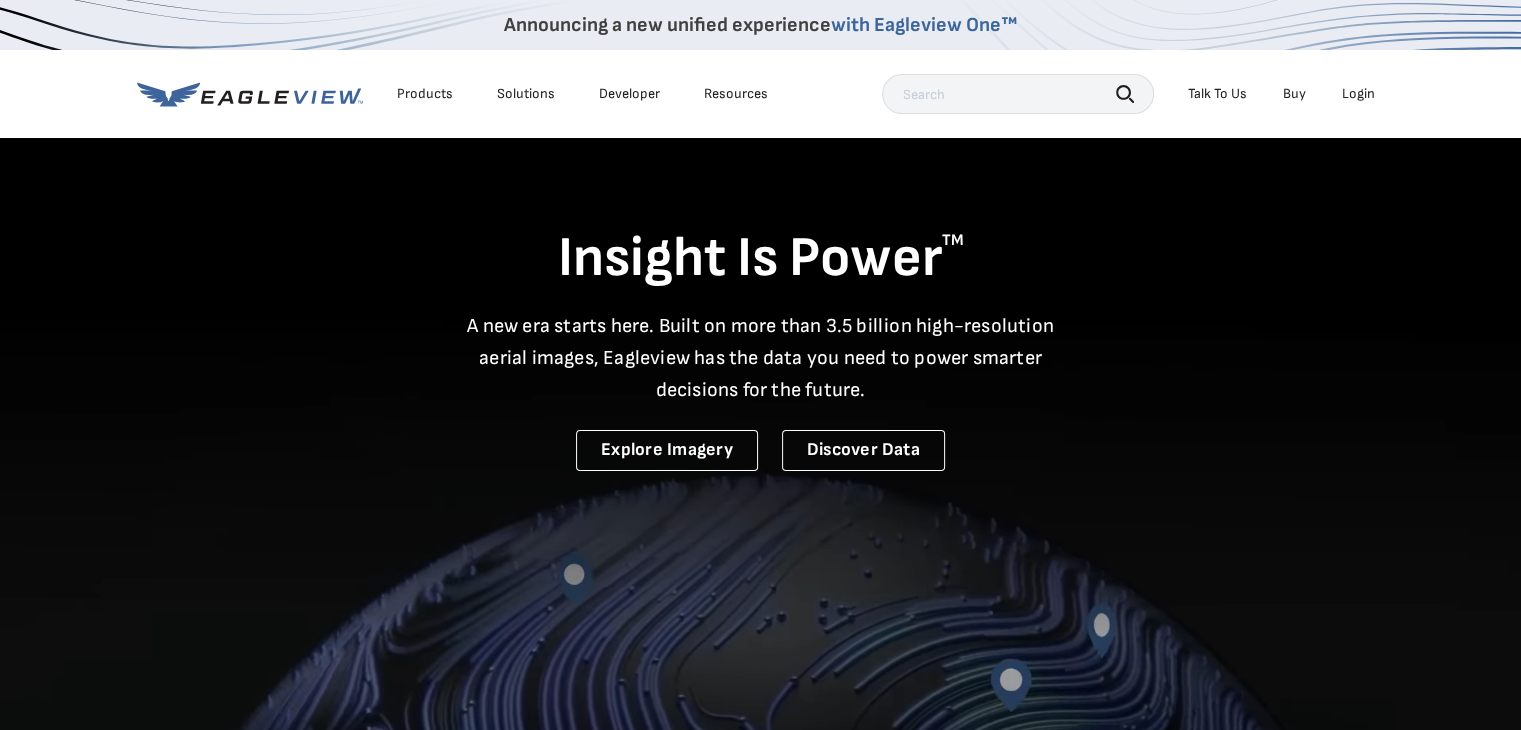 click on "Login" at bounding box center [1358, 94] 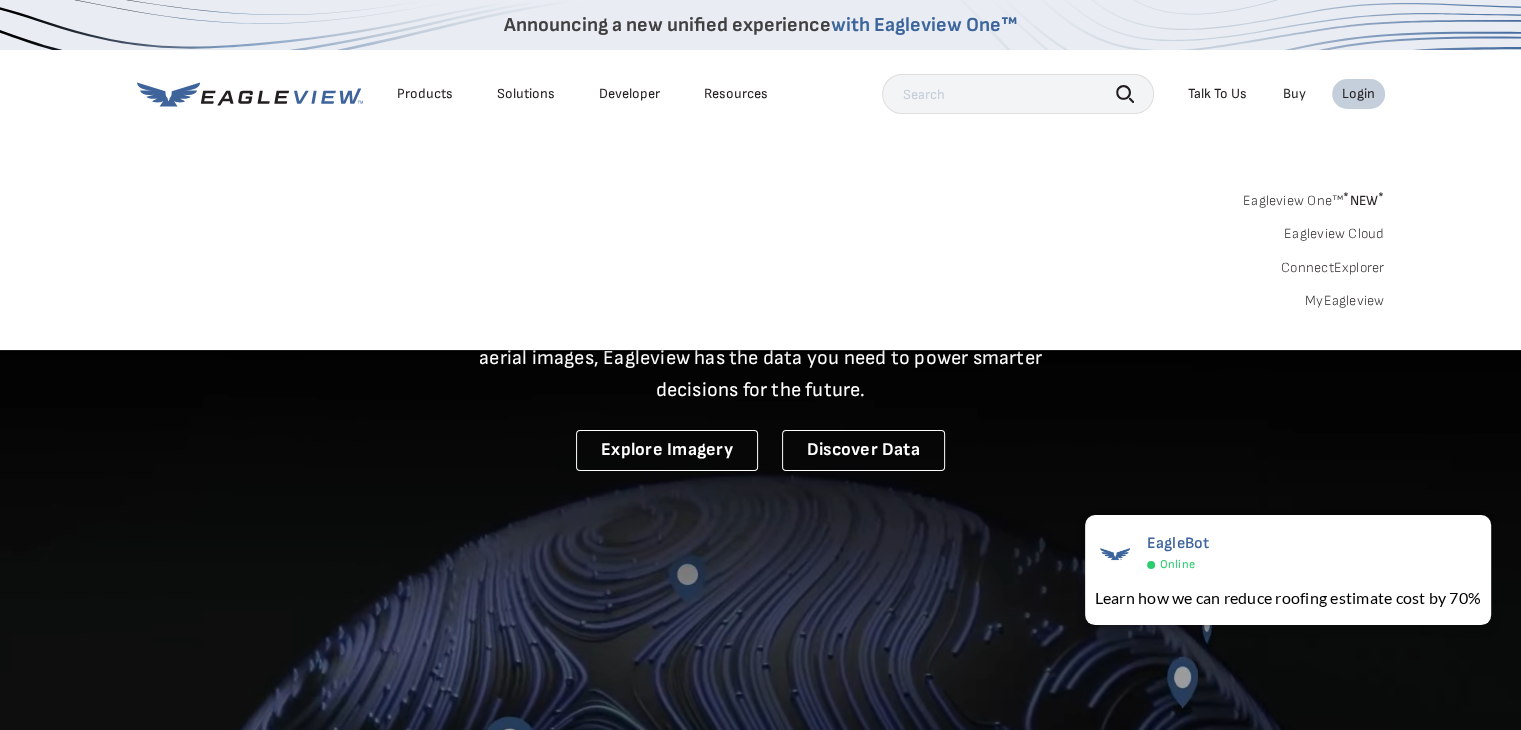 click on "Eagleview One™  * NEW *" at bounding box center [1314, 197] 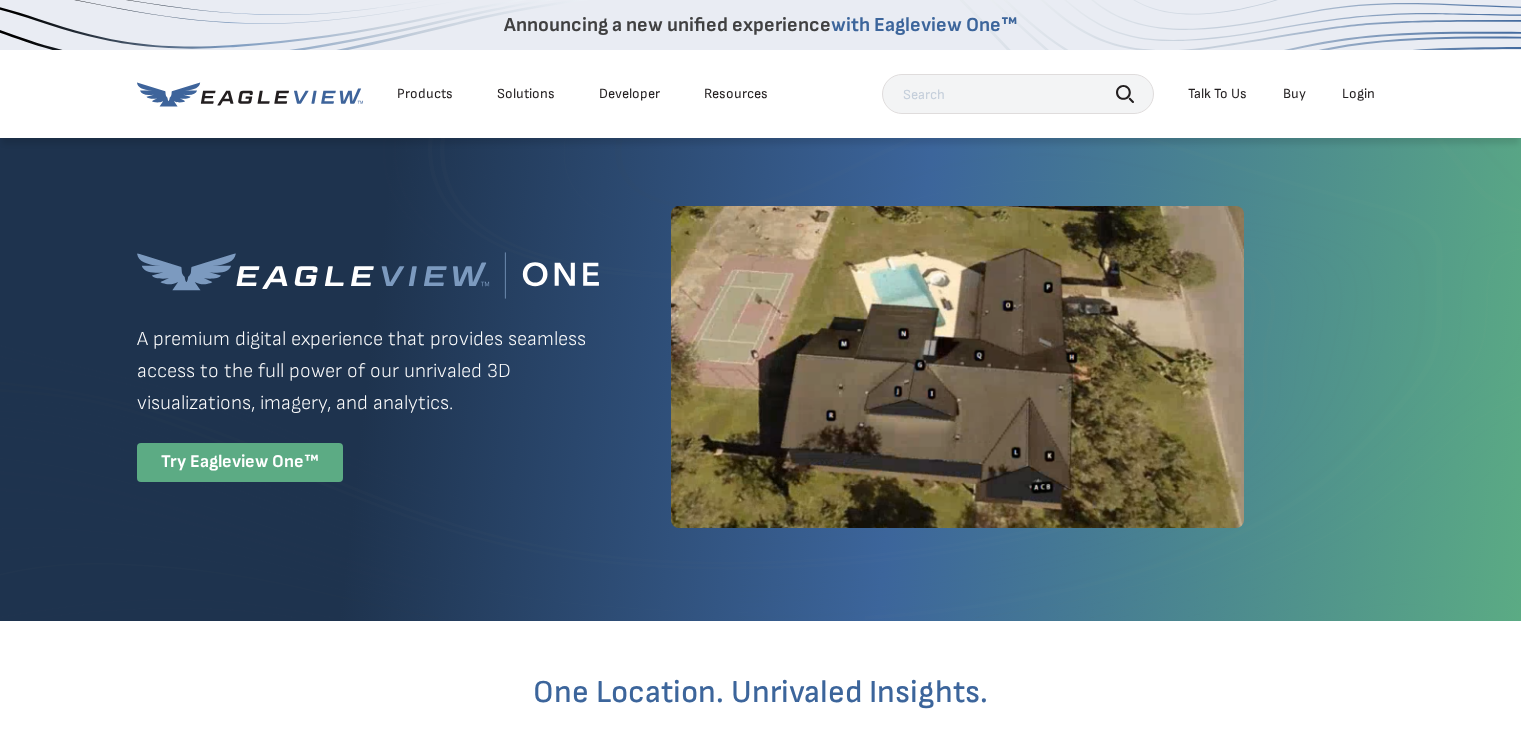 scroll, scrollTop: 0, scrollLeft: 0, axis: both 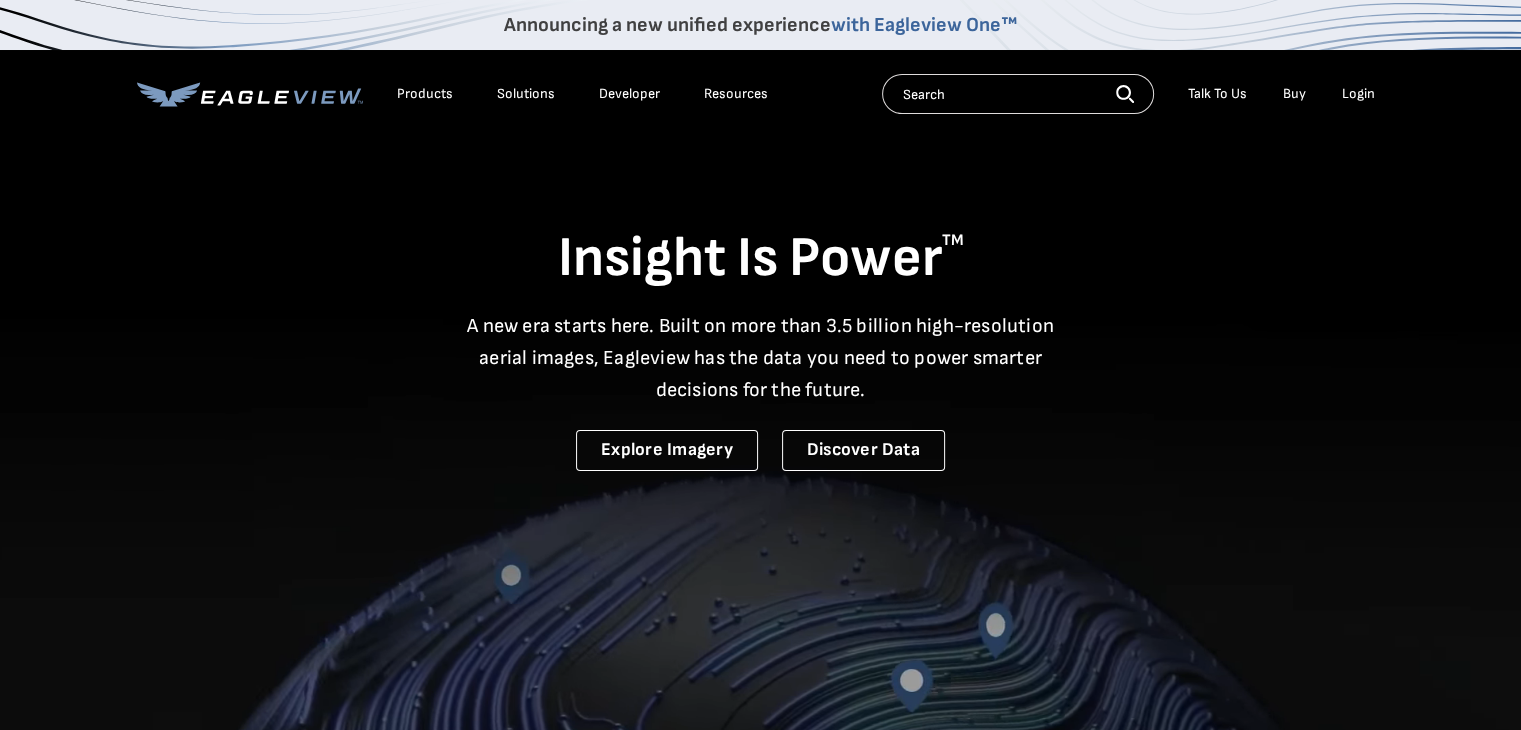 click on "Login" at bounding box center [1358, 94] 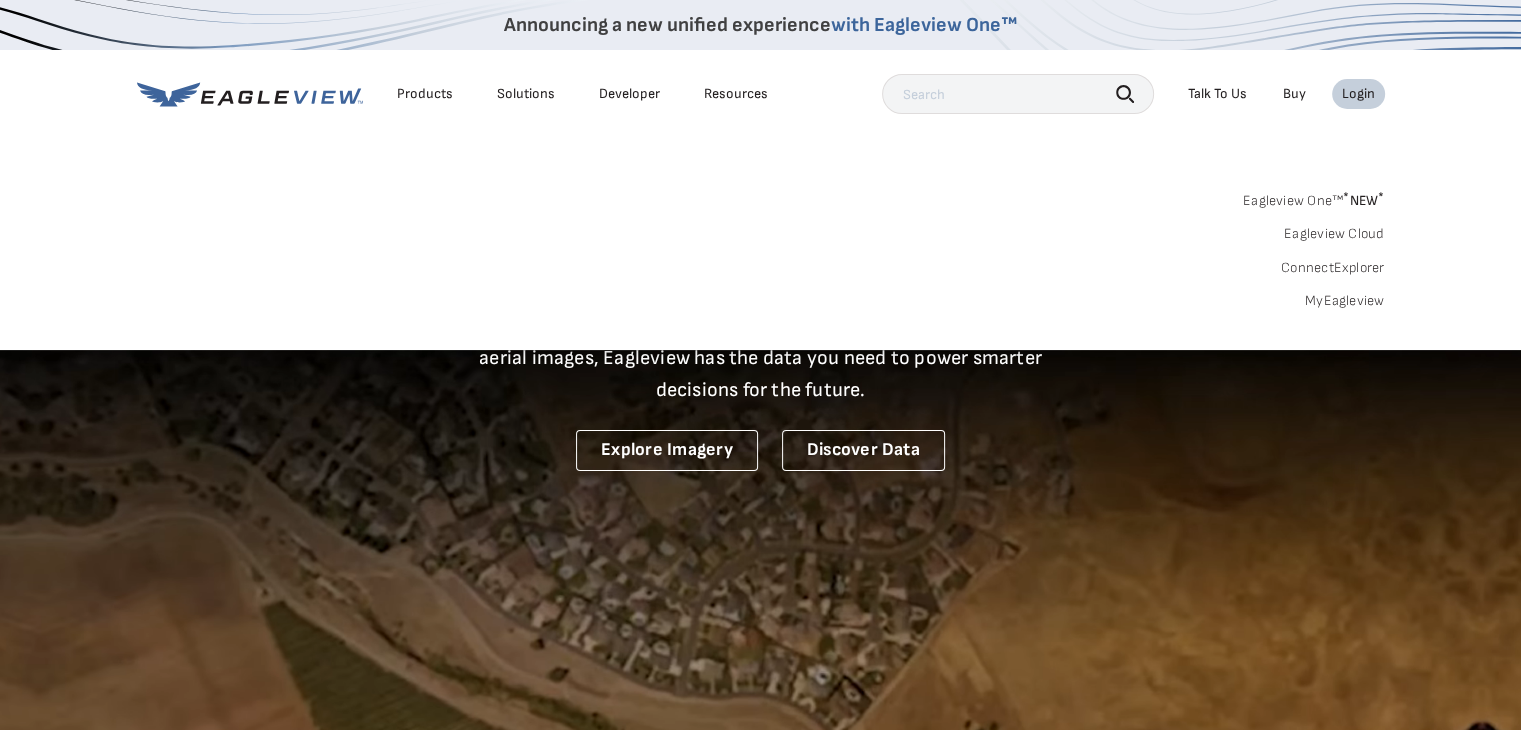 click on "MyEagleview" at bounding box center (1345, 301) 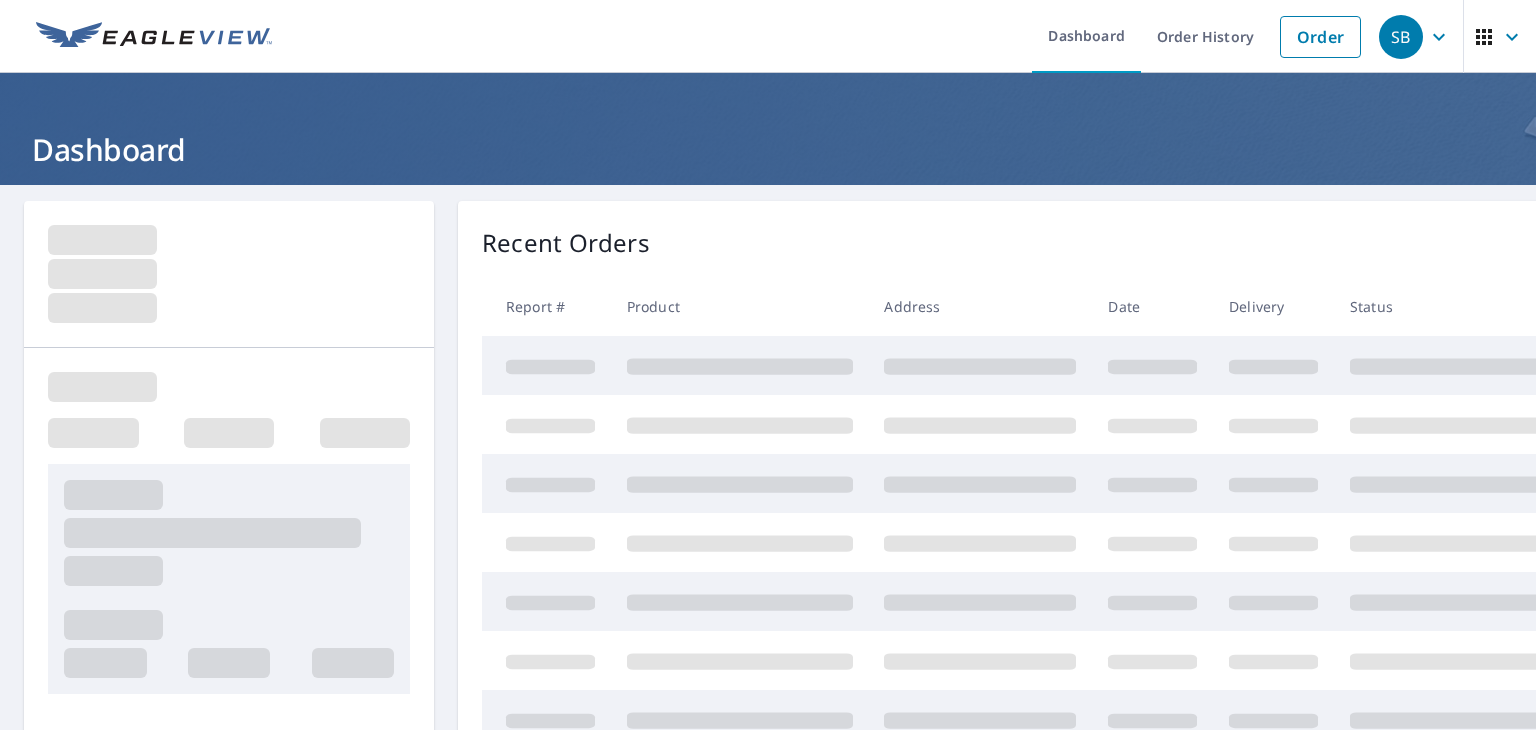 scroll, scrollTop: 0, scrollLeft: 0, axis: both 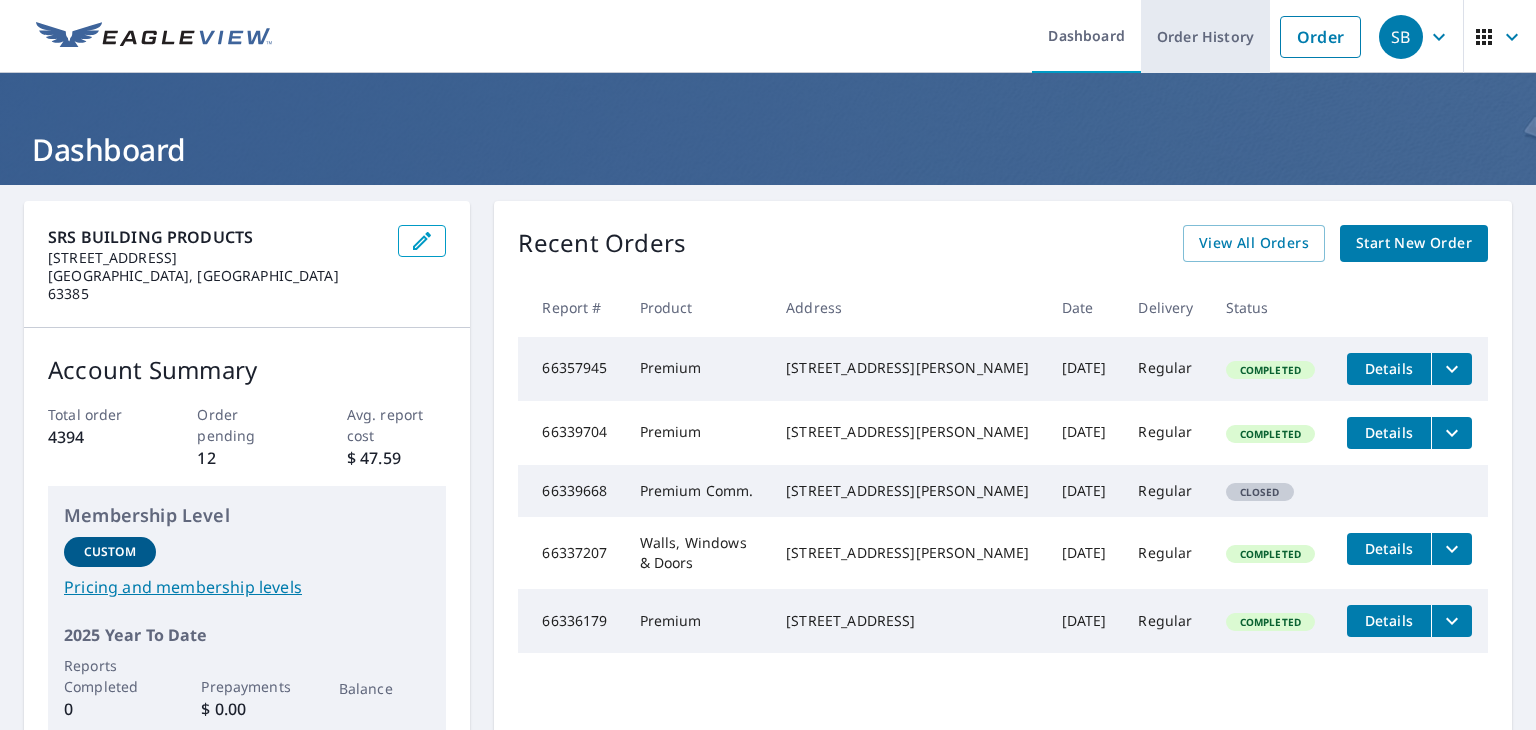 click on "Order History" at bounding box center (1205, 36) 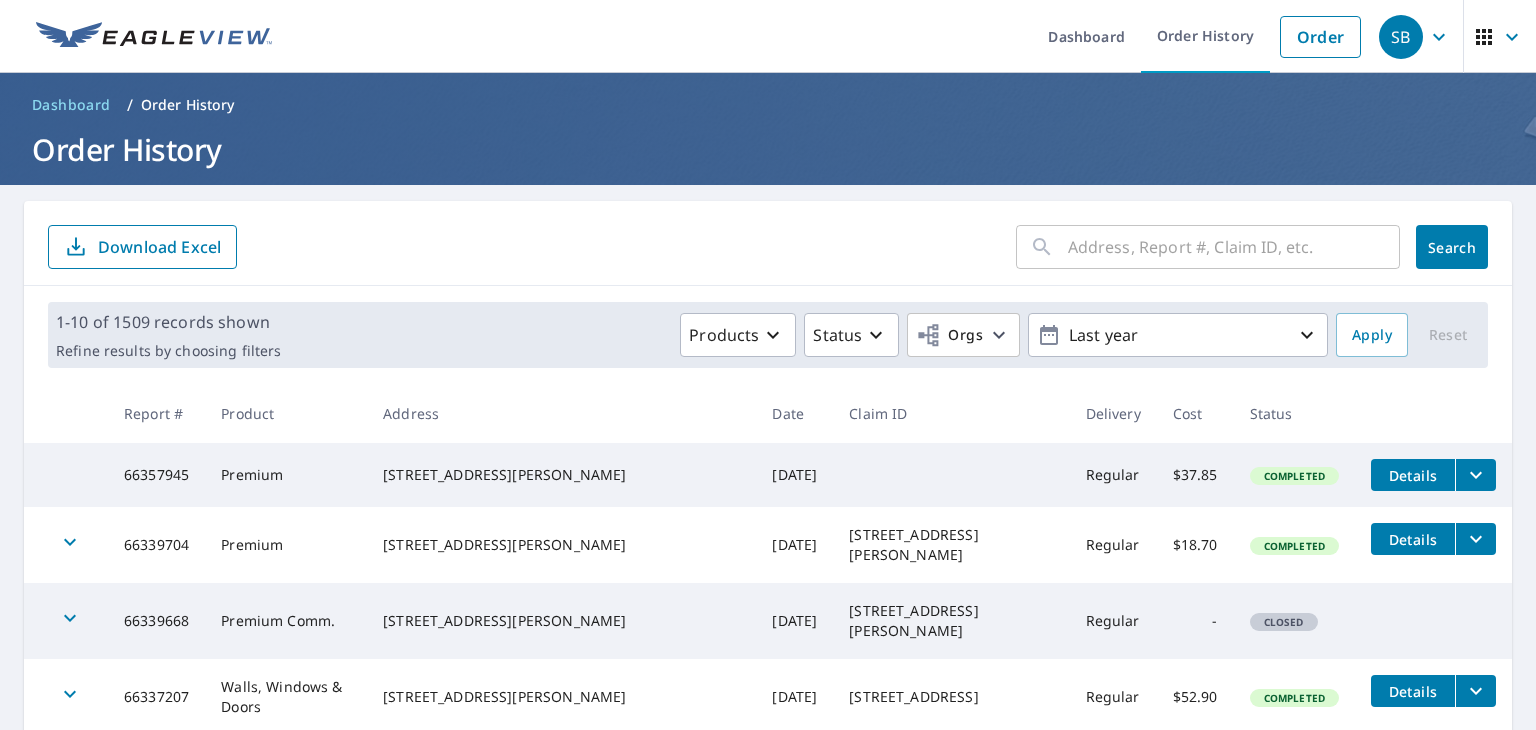 click at bounding box center (1234, 247) 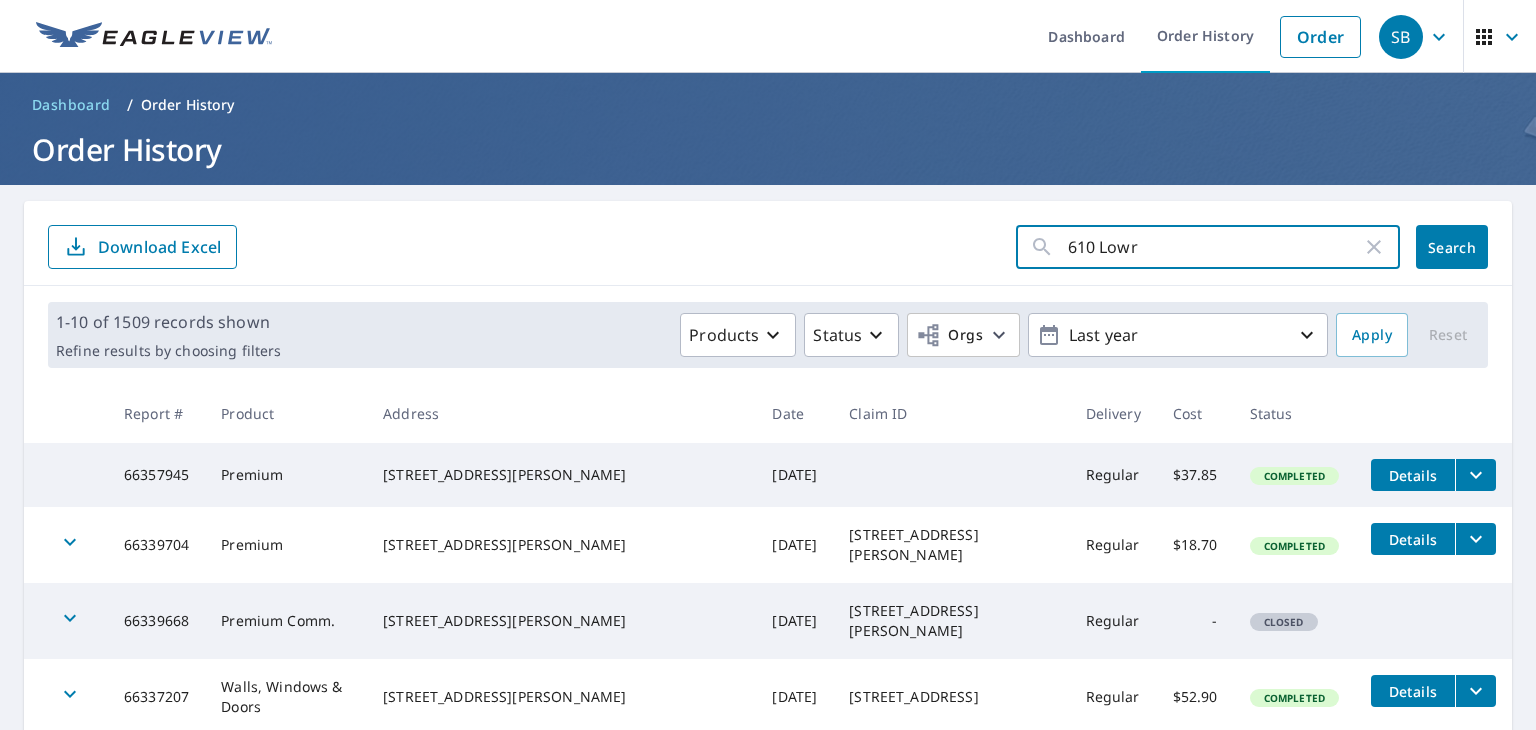 type on "610 [PERSON_NAME]" 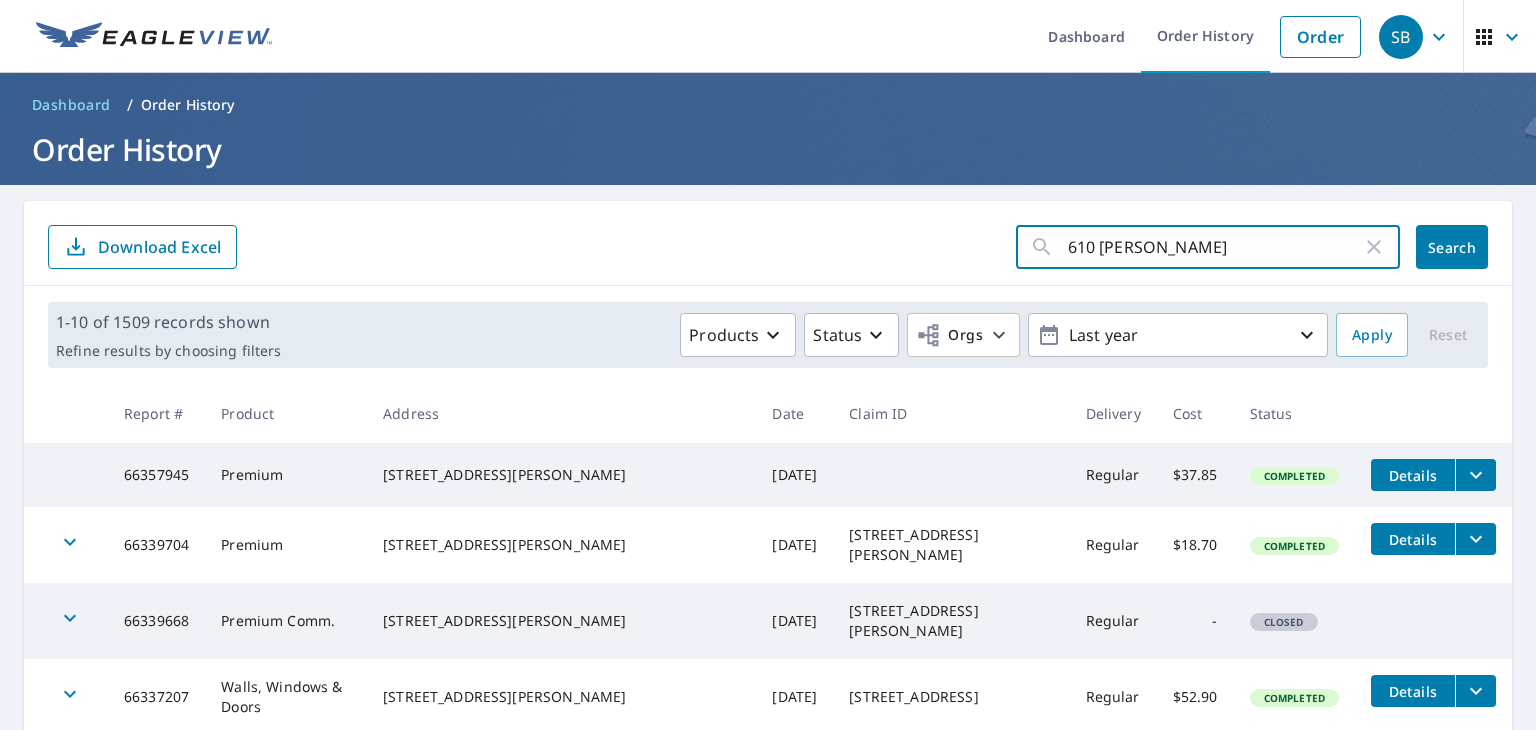 click on "Search" 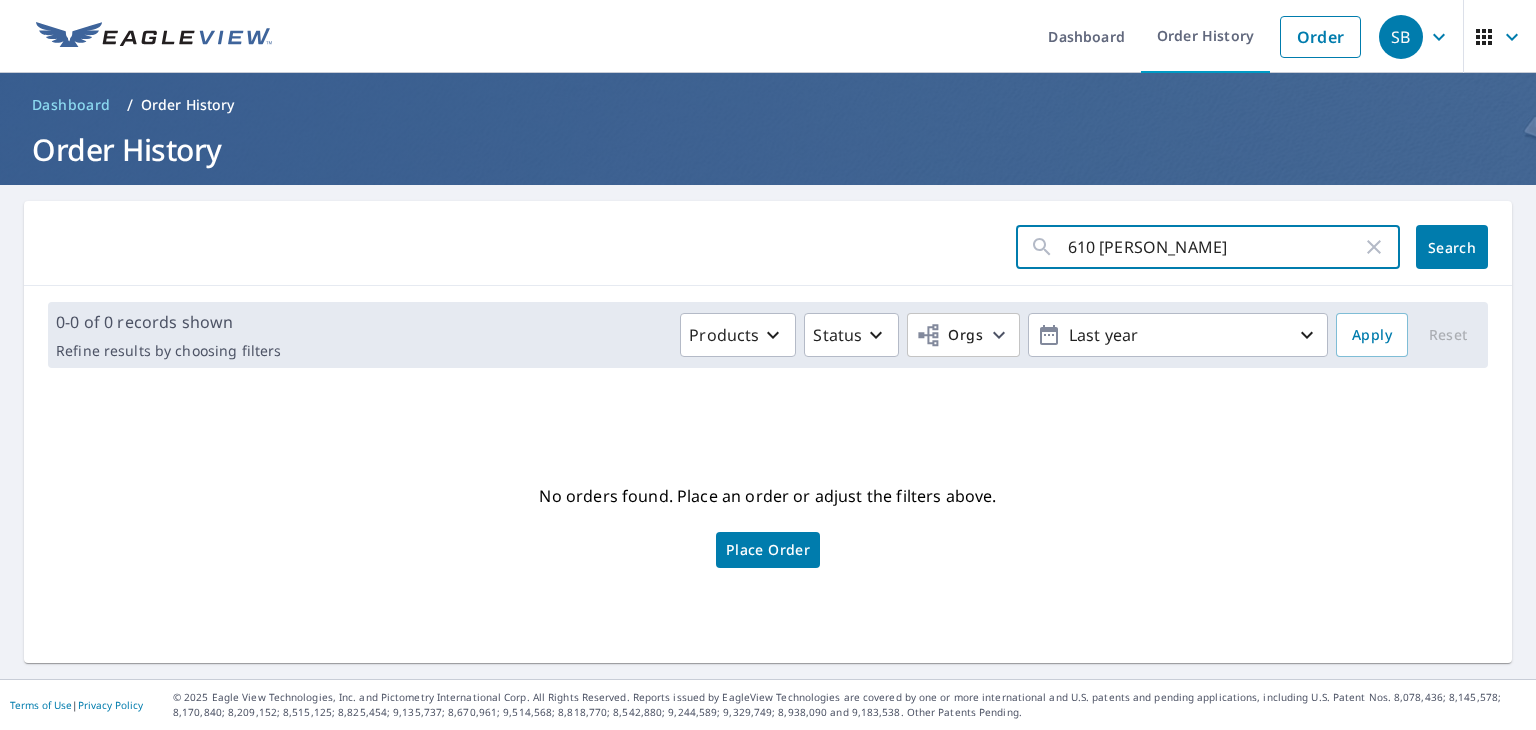 click on "610 [PERSON_NAME]" at bounding box center (1215, 247) 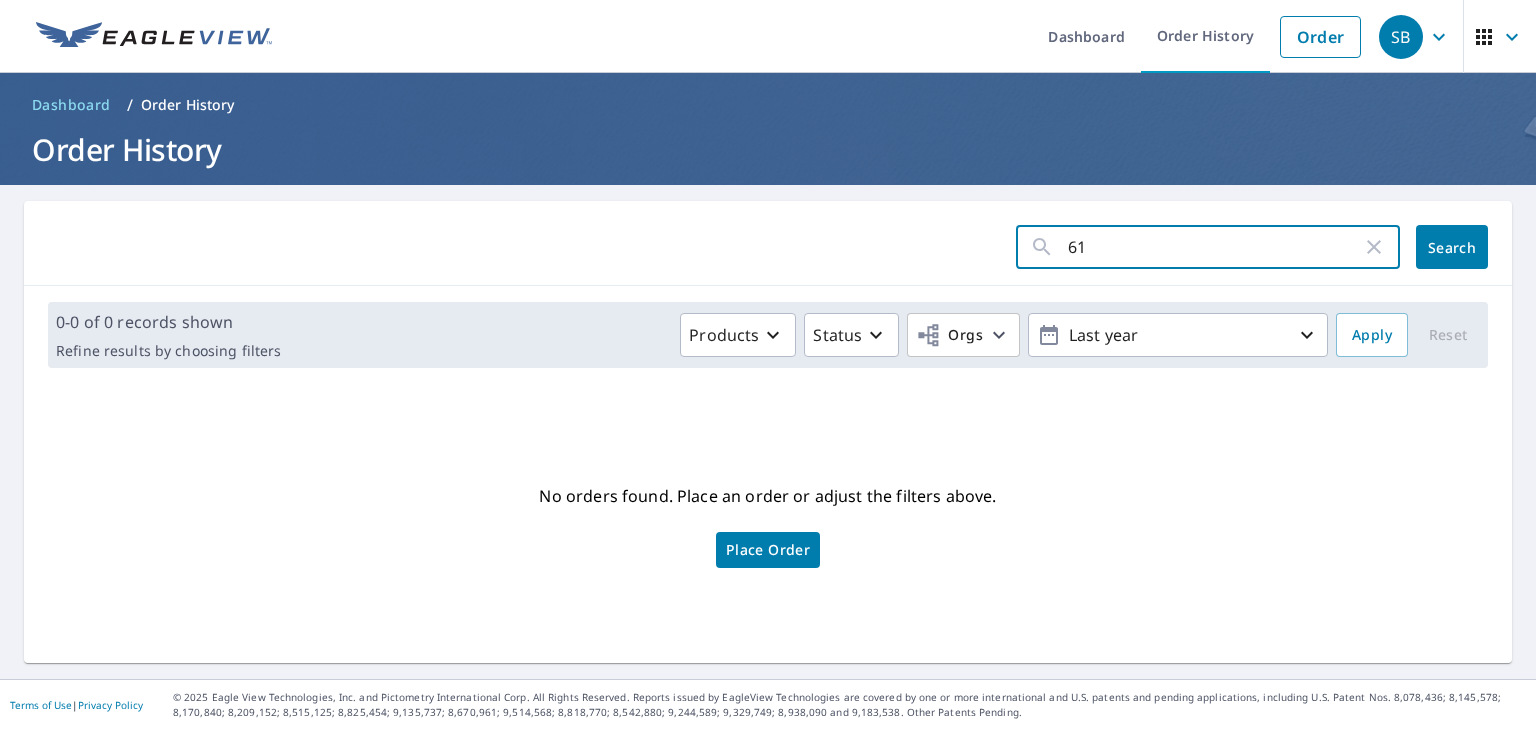 type on "6" 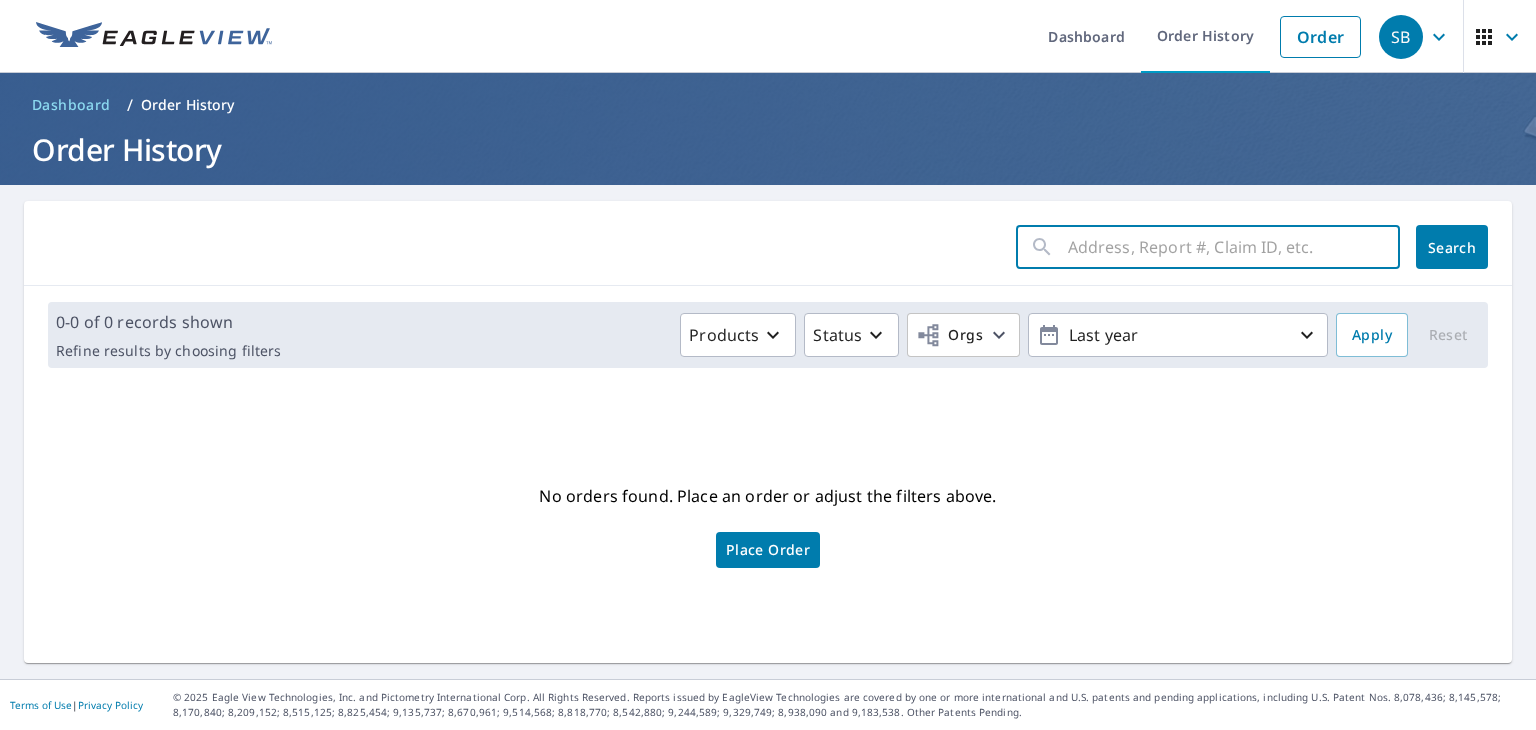 type 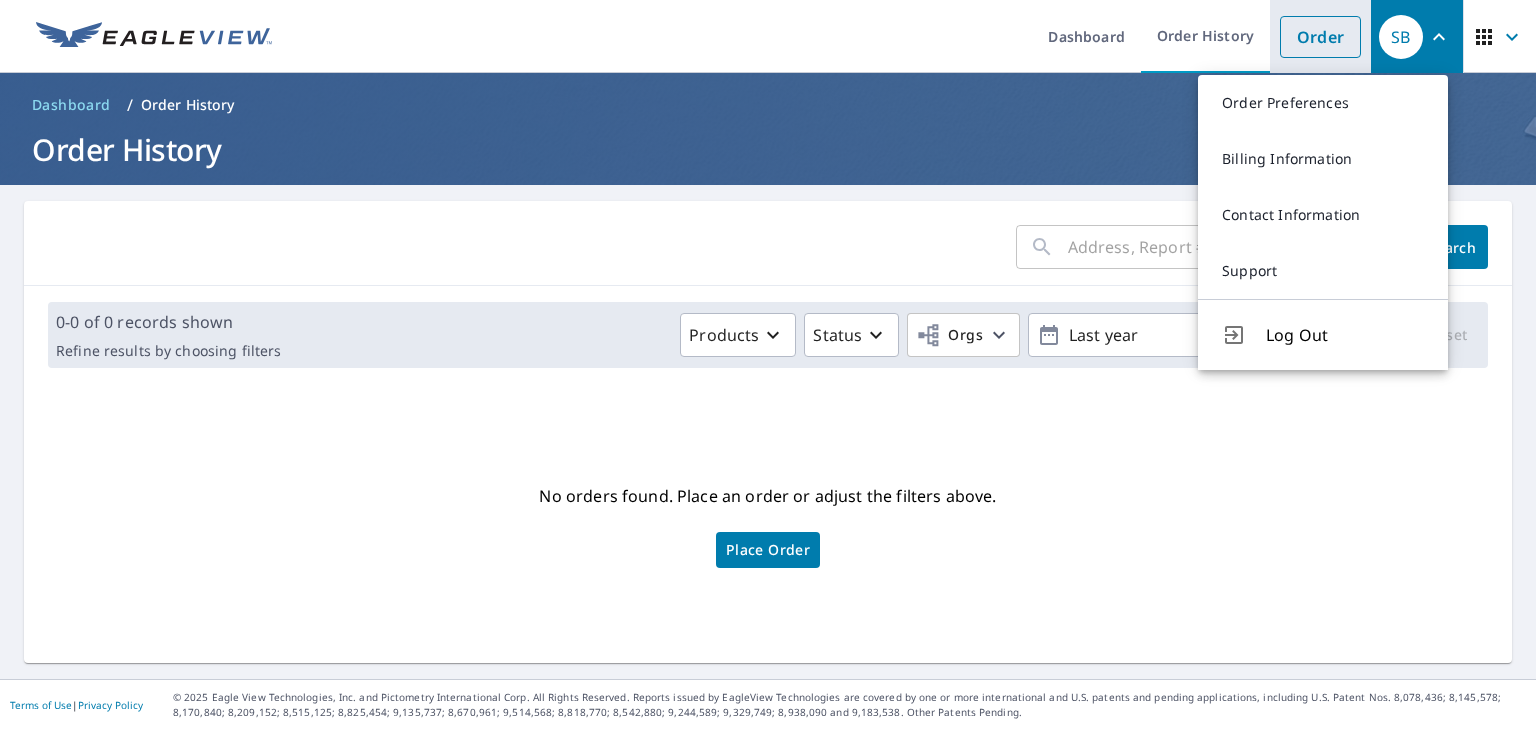 click on "Order" at bounding box center (1320, 37) 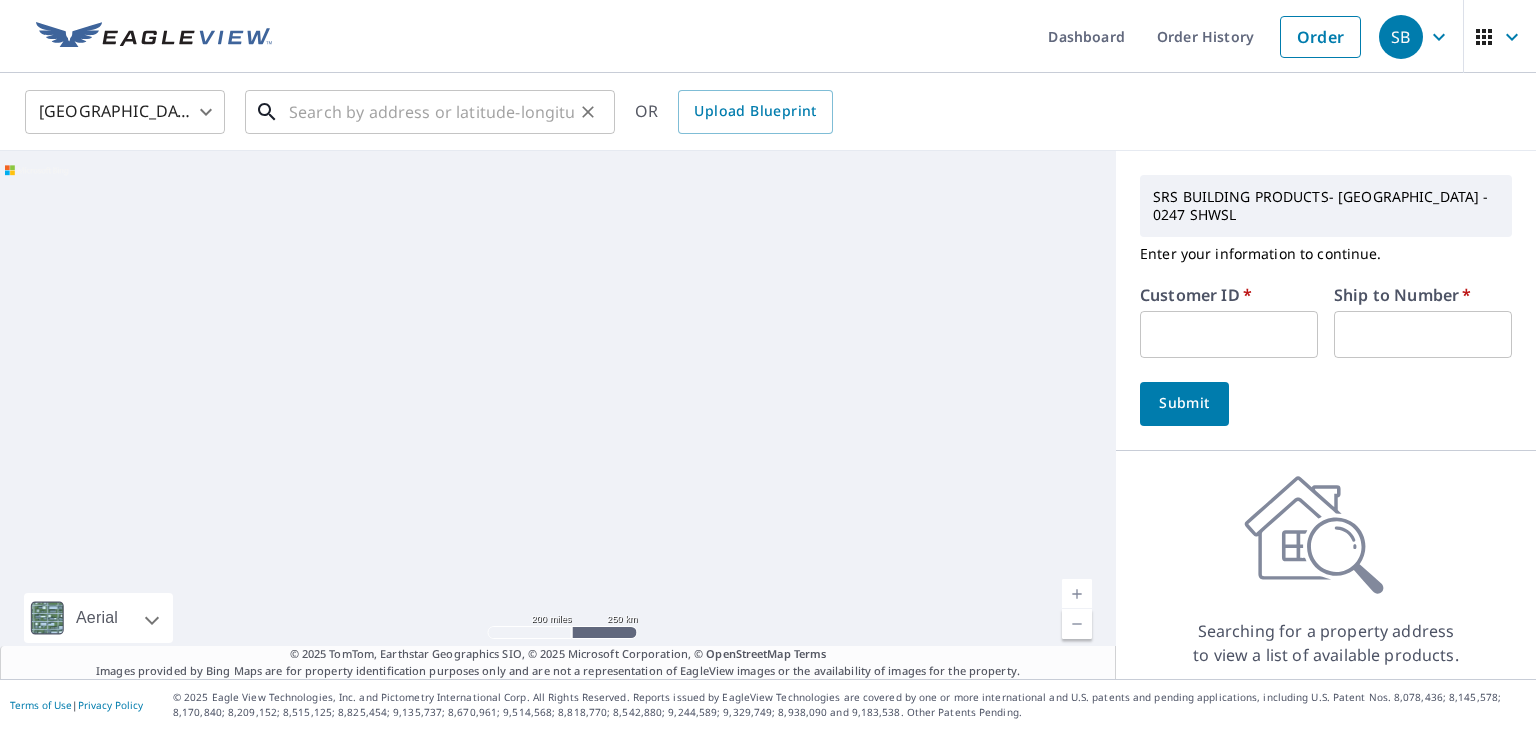 click at bounding box center [431, 112] 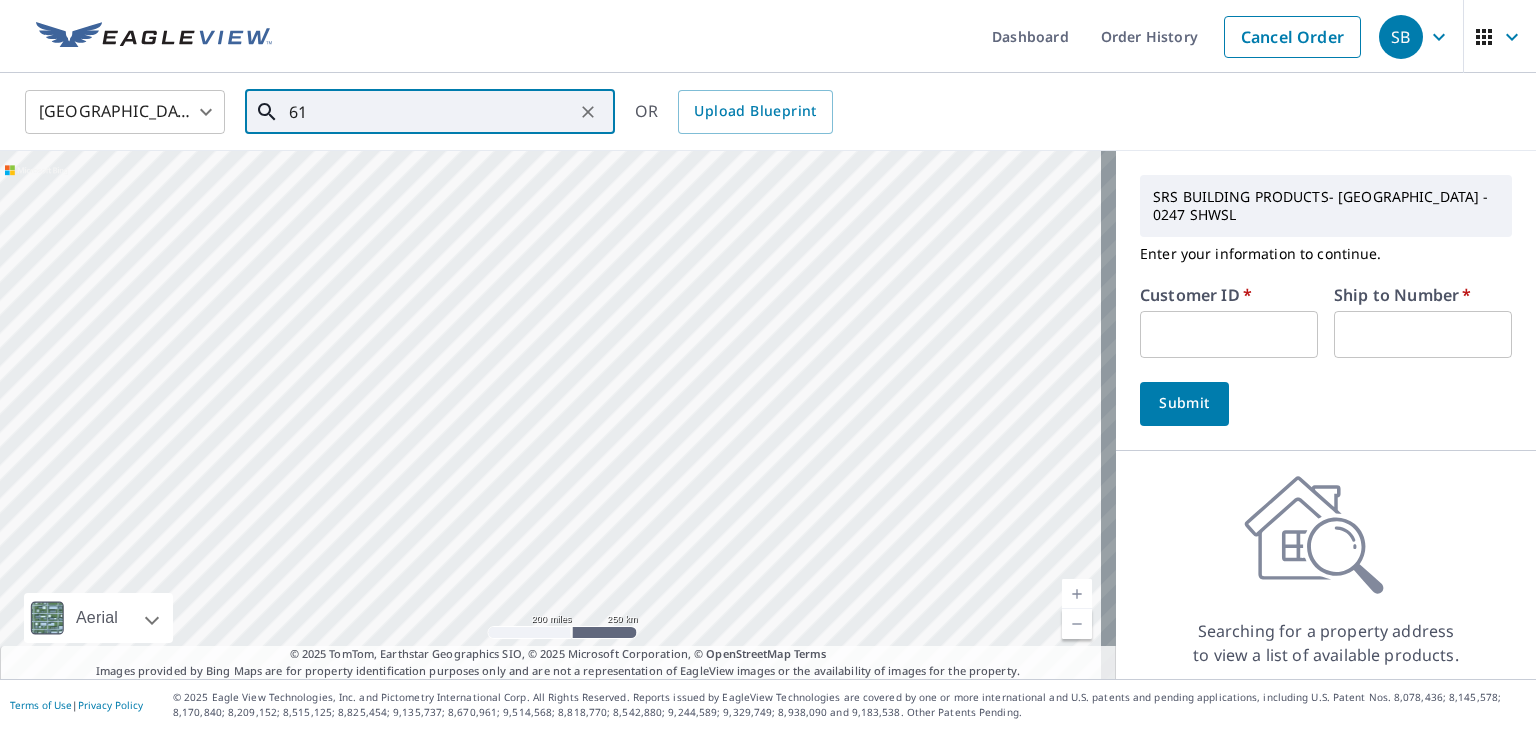 type on "6" 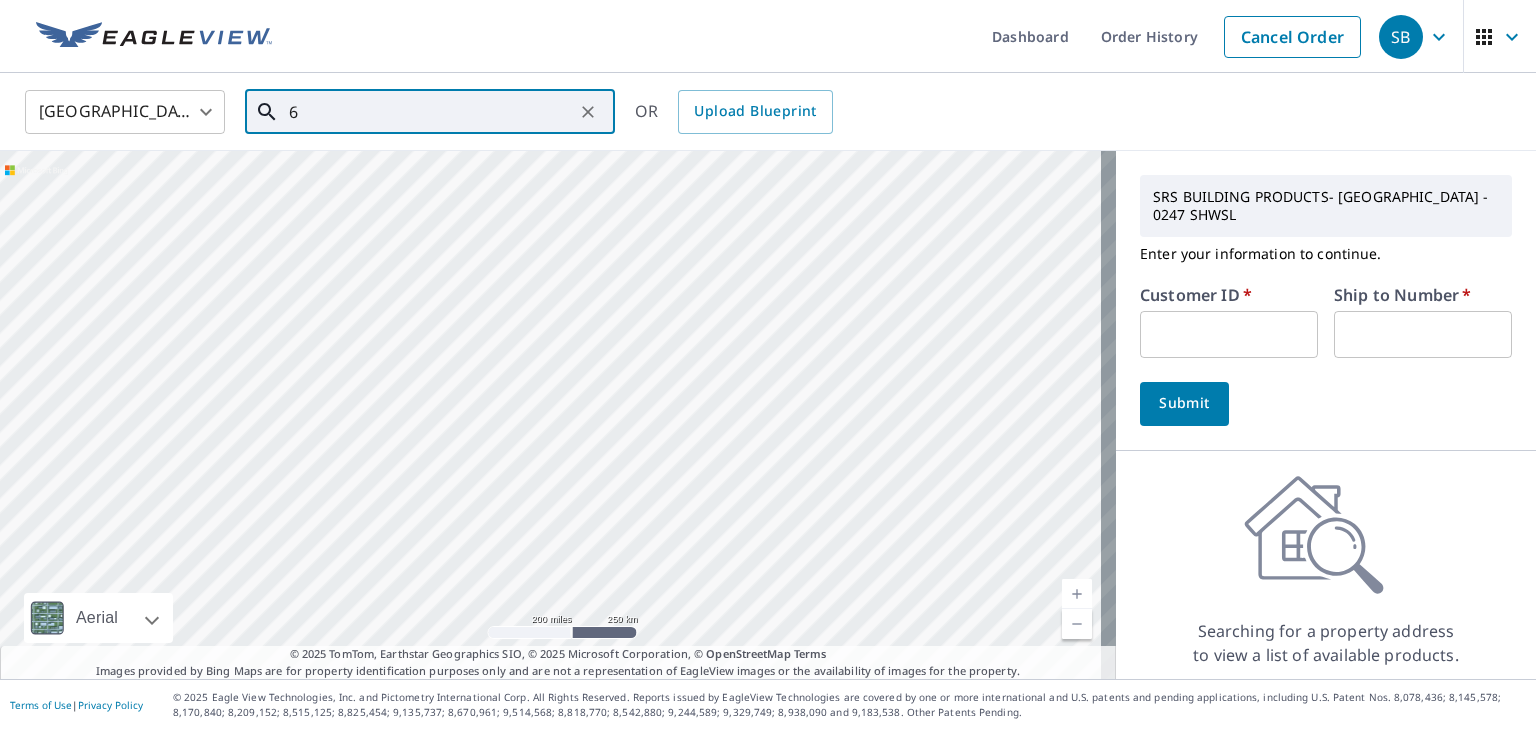 type 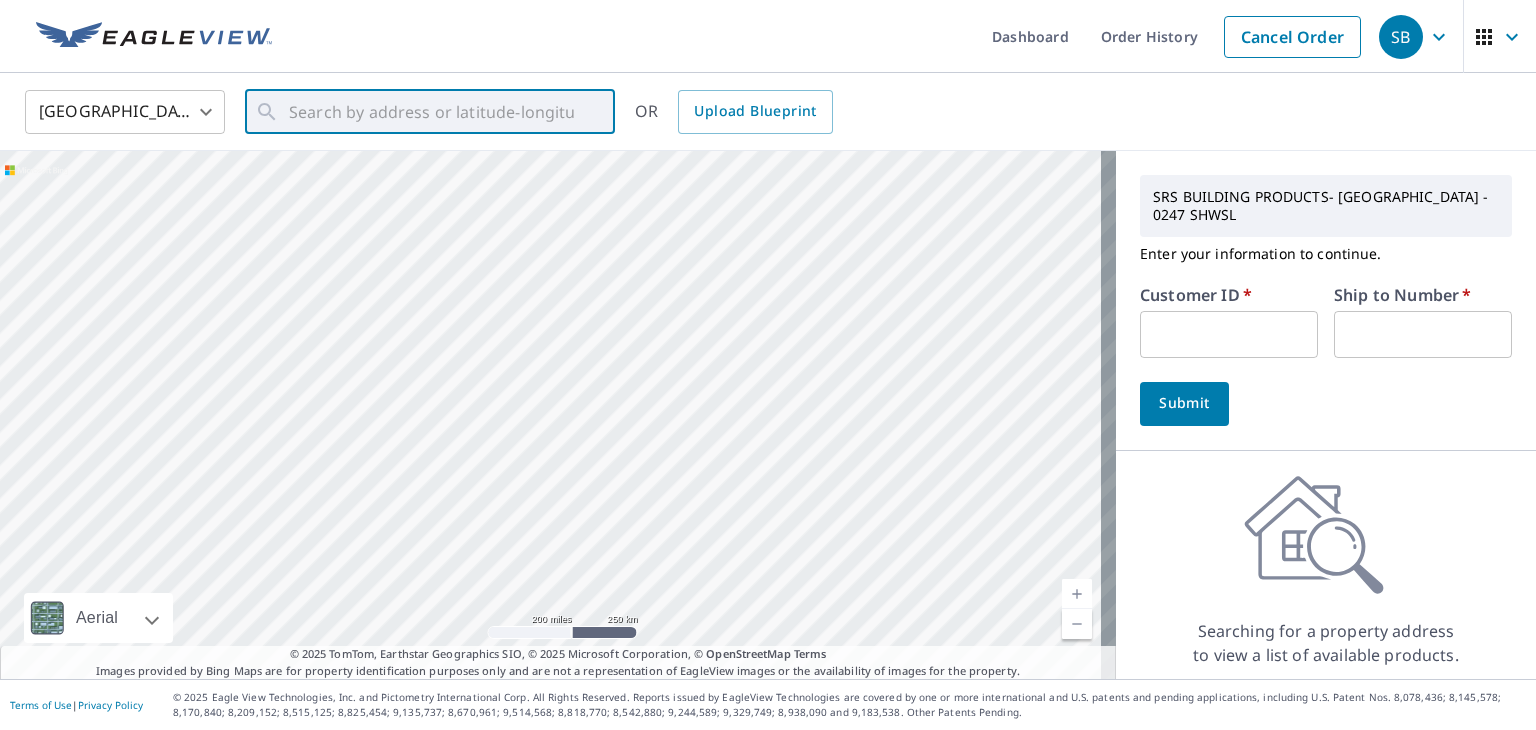 click 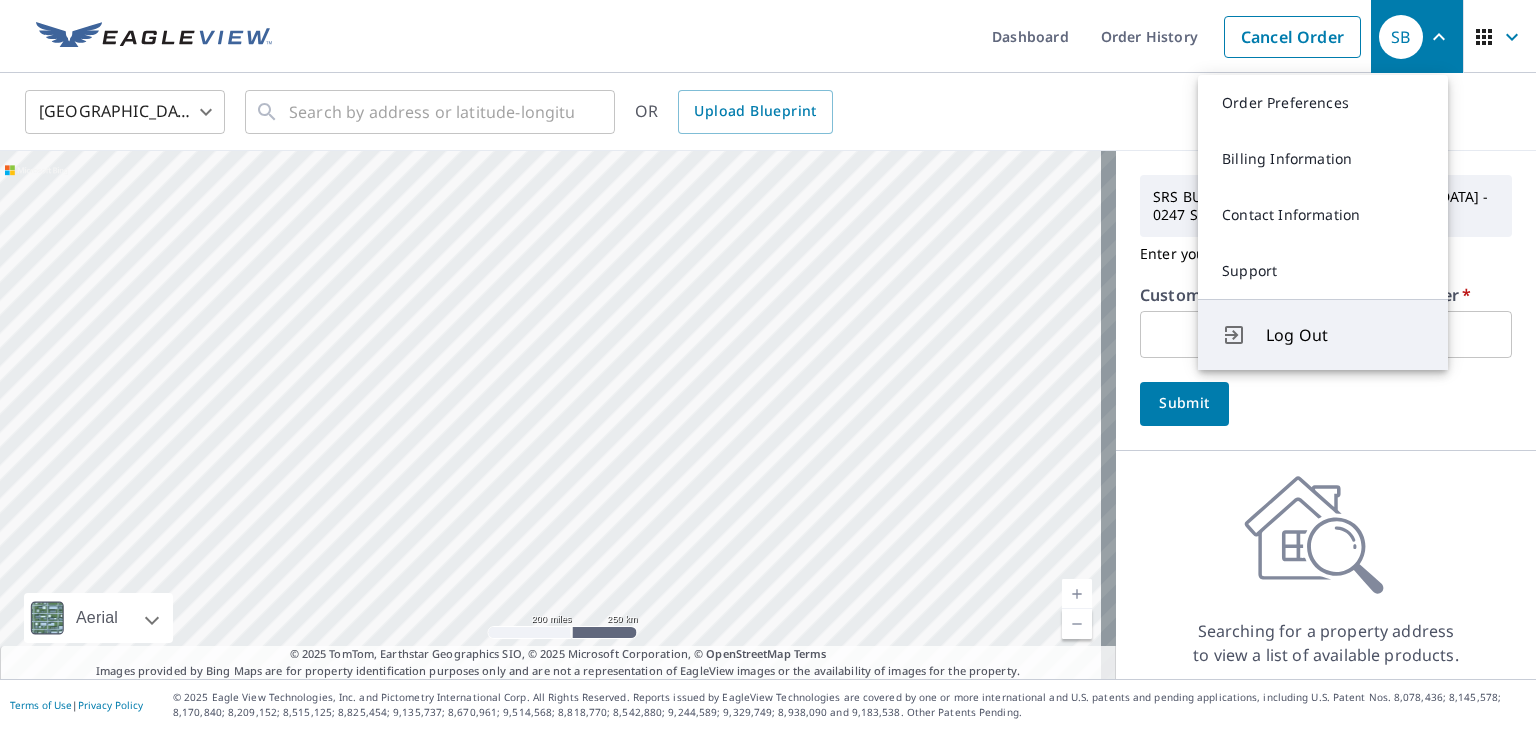 click on "Log Out" at bounding box center (1345, 335) 